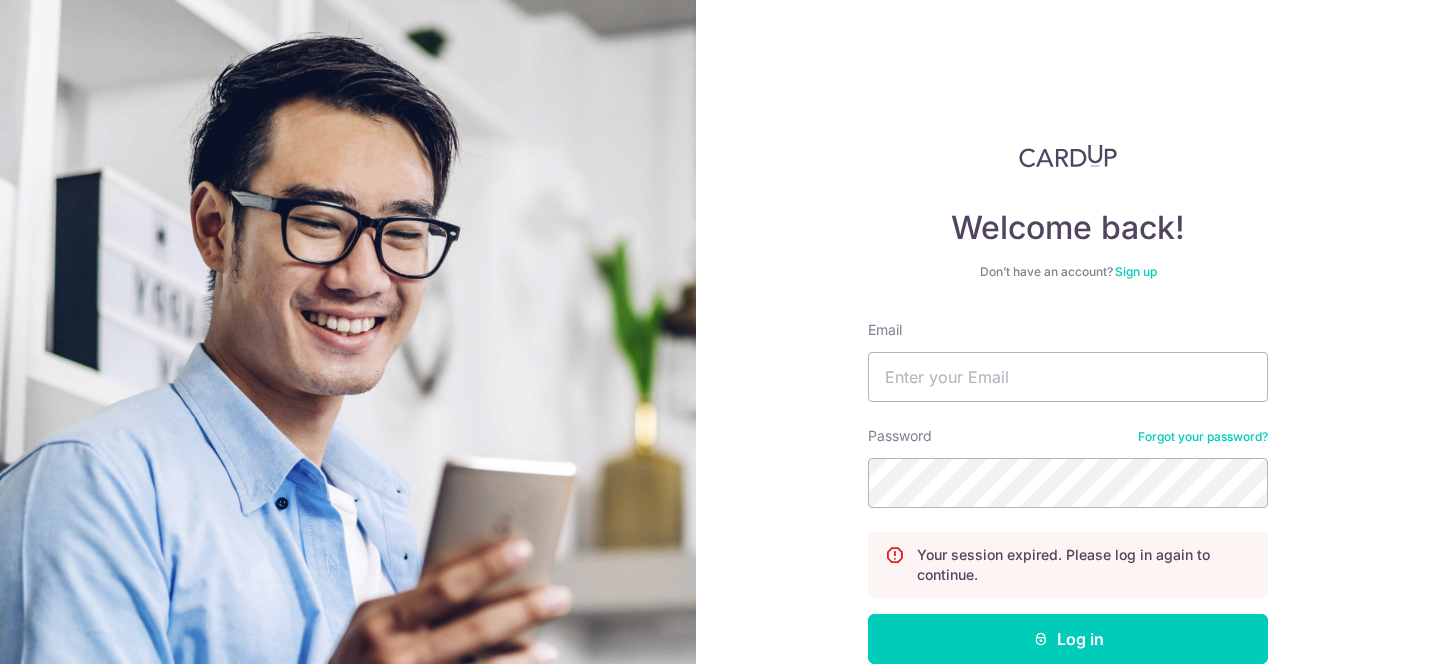 scroll, scrollTop: 0, scrollLeft: 0, axis: both 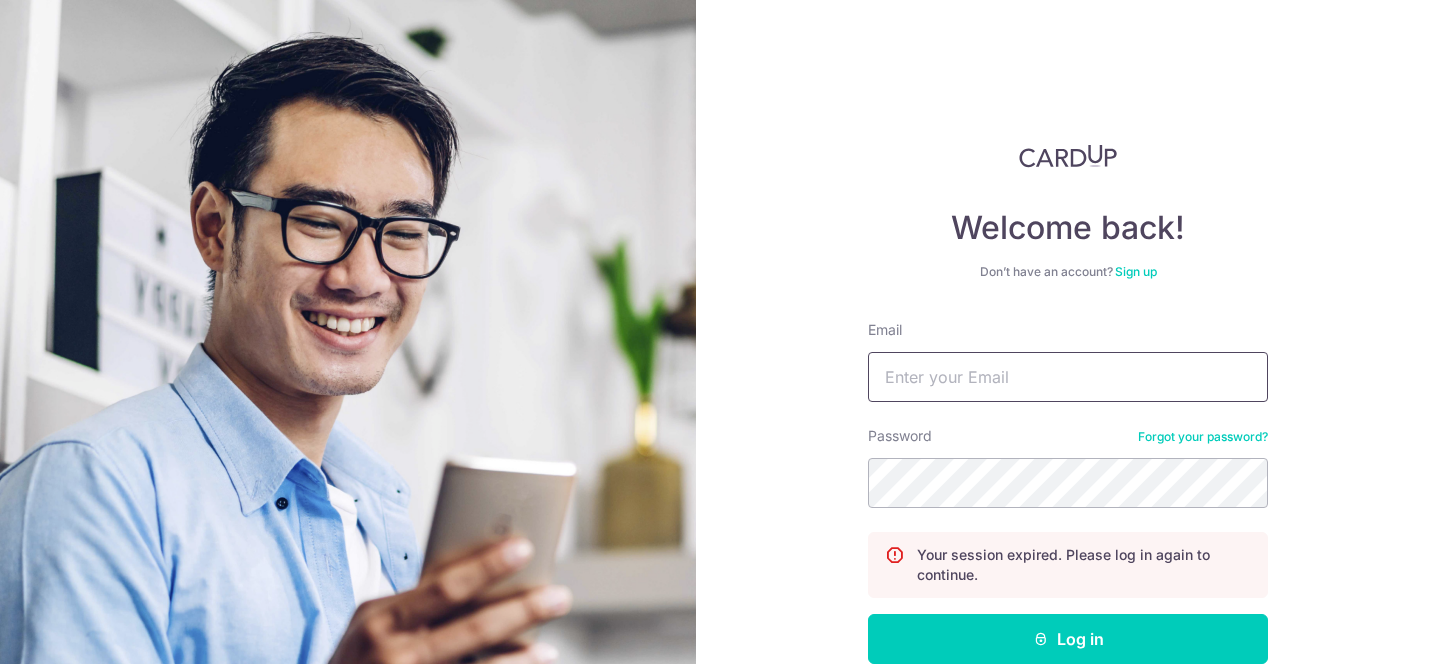 click on "Email" at bounding box center (1068, 377) 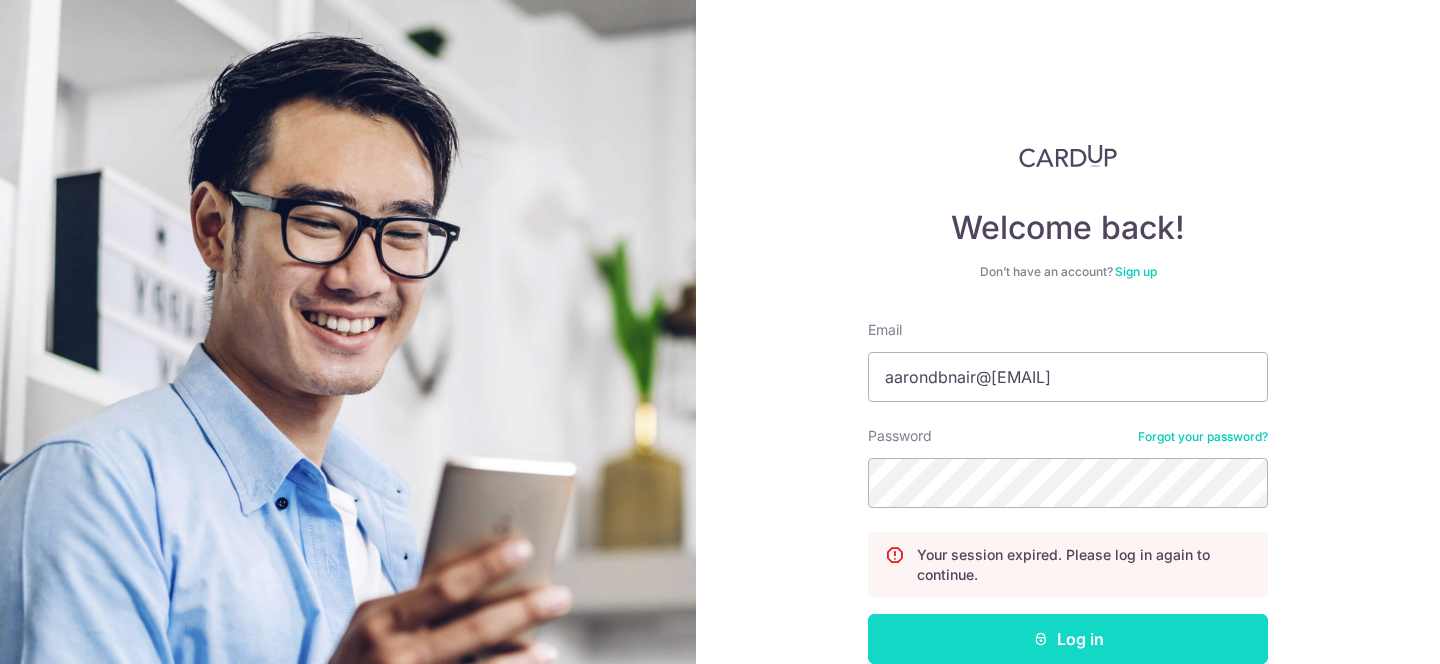 click on "Log in" at bounding box center [1068, 639] 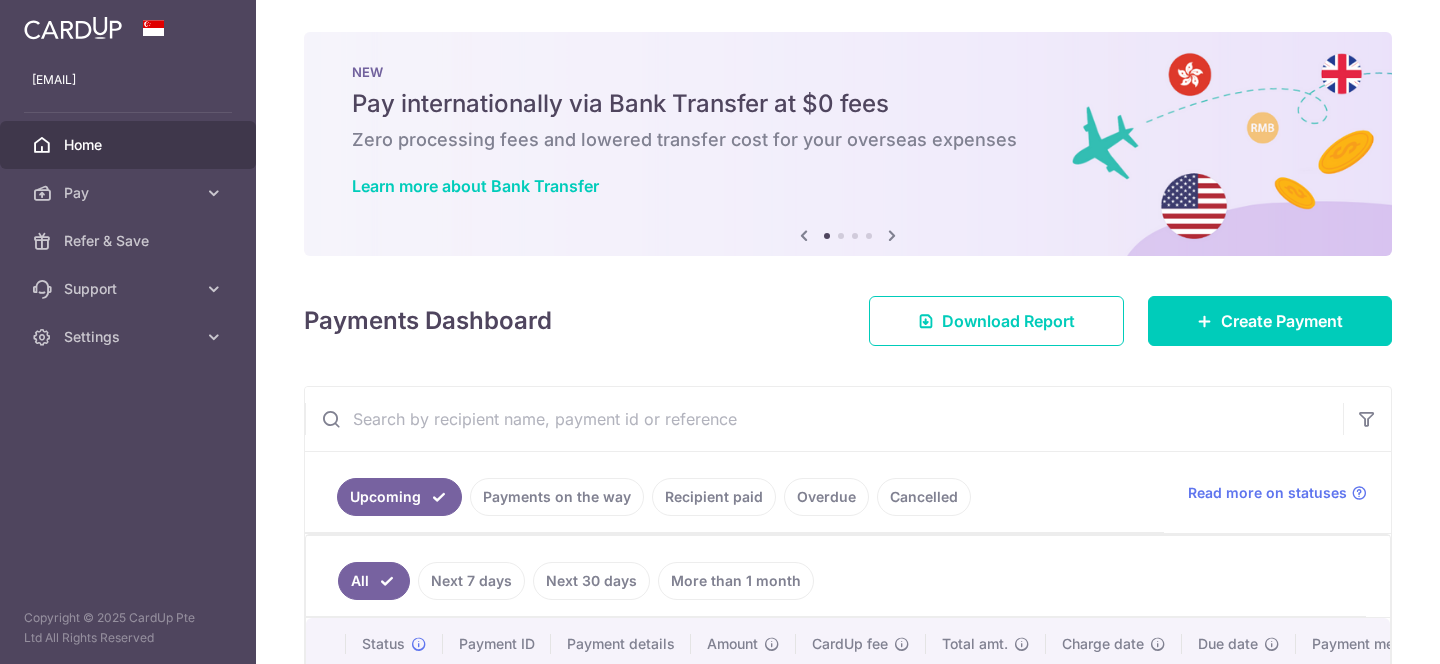 scroll, scrollTop: 0, scrollLeft: 0, axis: both 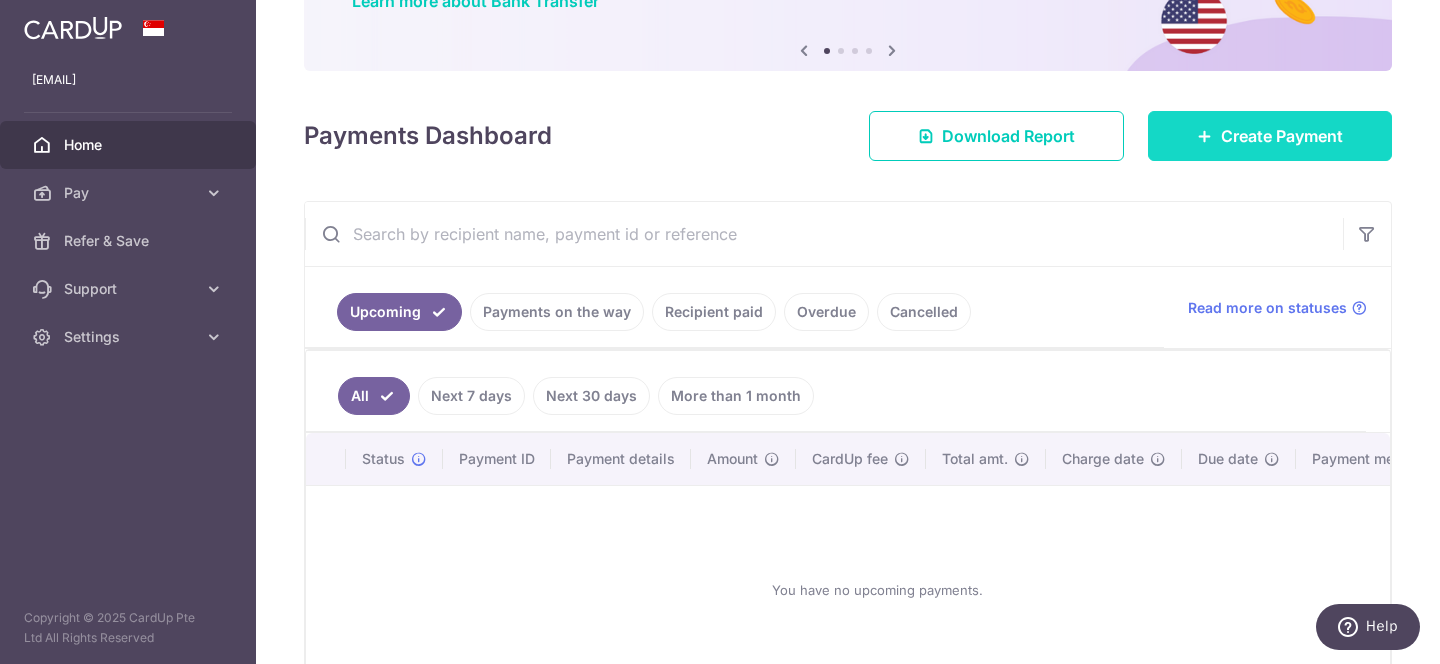 click on "Create Payment" at bounding box center [1270, 136] 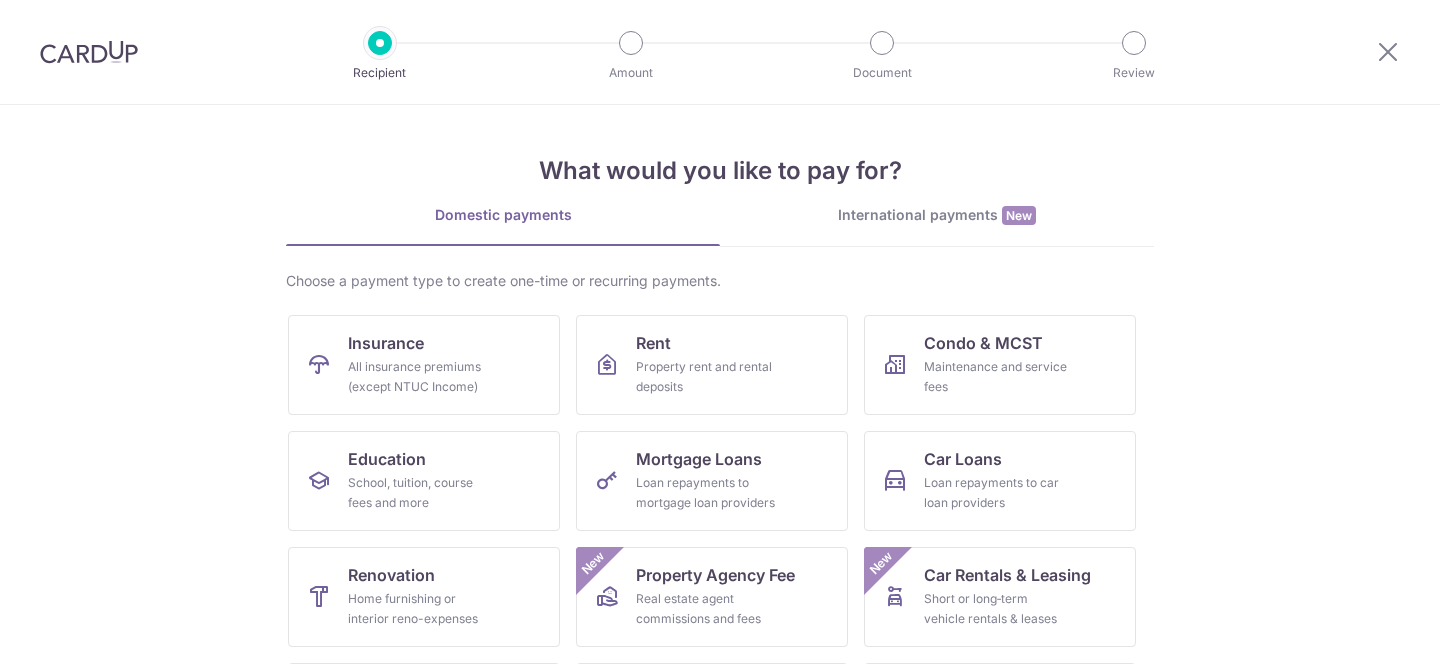 scroll, scrollTop: 0, scrollLeft: 0, axis: both 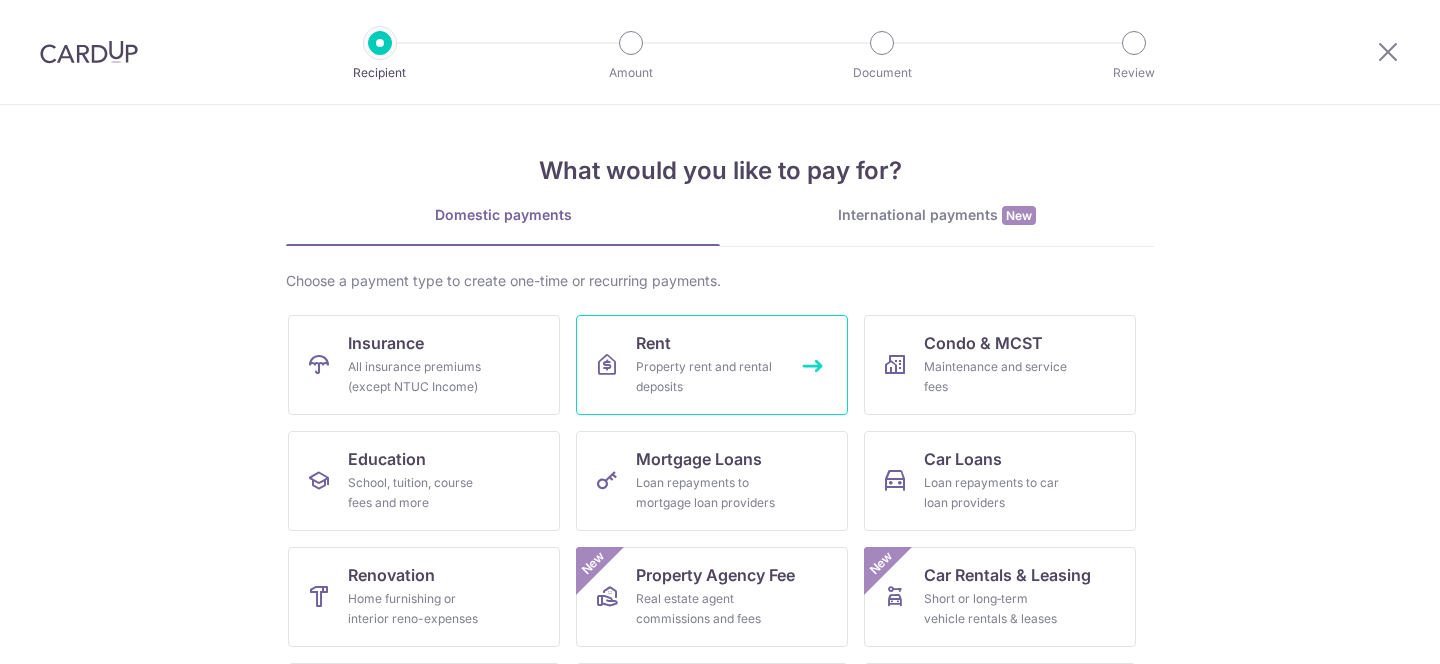 click on "Property rent and rental deposits" at bounding box center (708, 377) 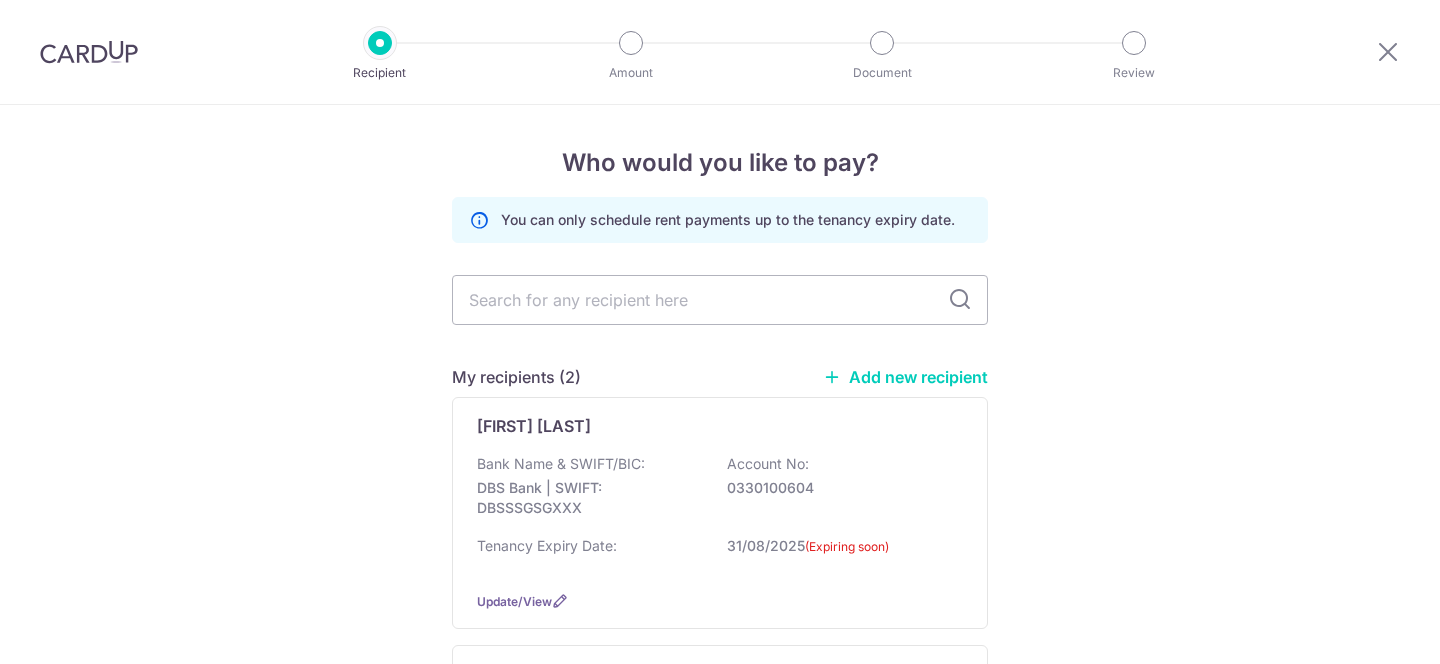 scroll, scrollTop: 0, scrollLeft: 0, axis: both 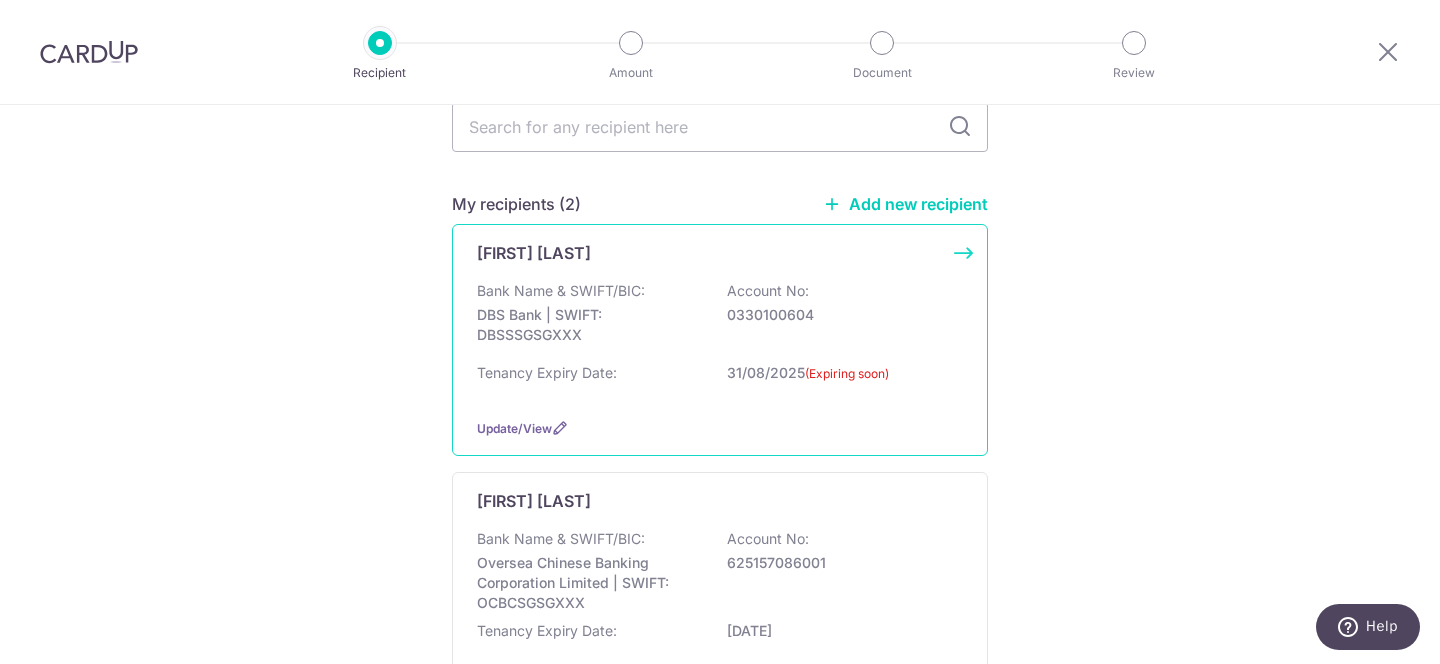 click on "DBS Bank | SWIFT: DBSSSGSGXXX" at bounding box center (589, 325) 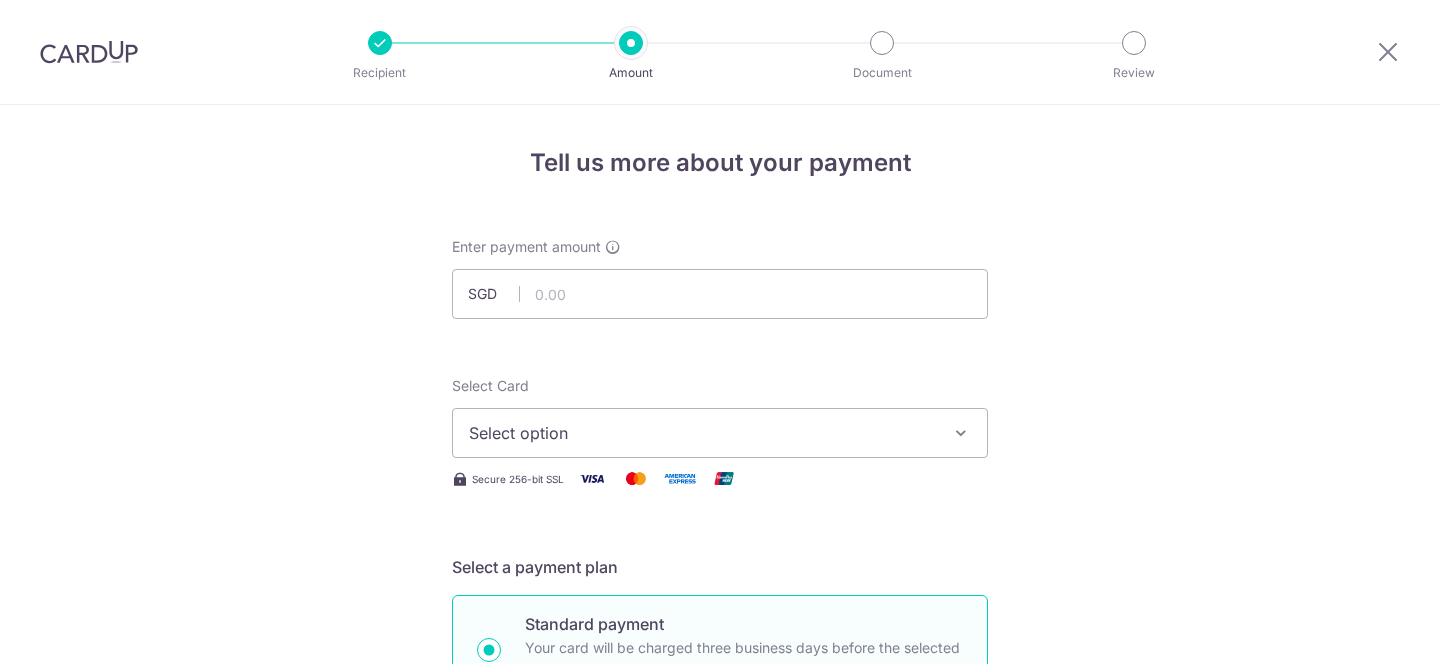 scroll, scrollTop: 0, scrollLeft: 0, axis: both 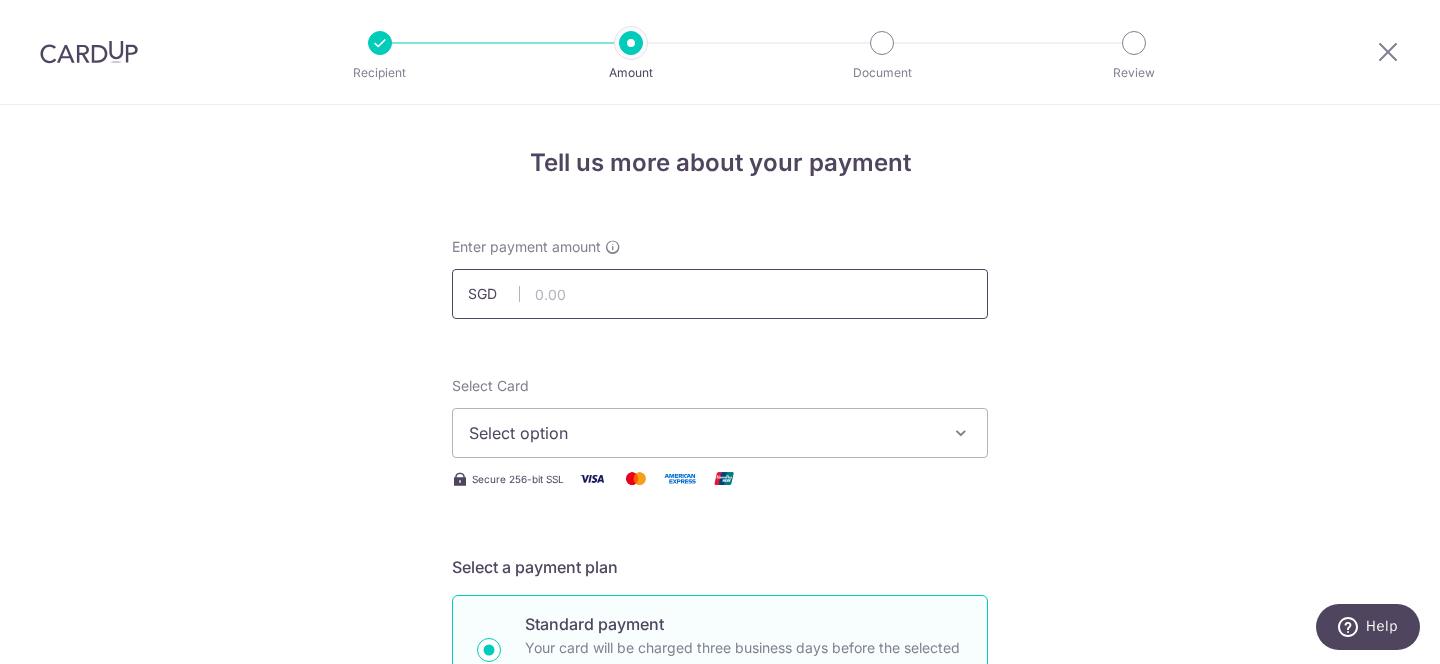 click at bounding box center (720, 294) 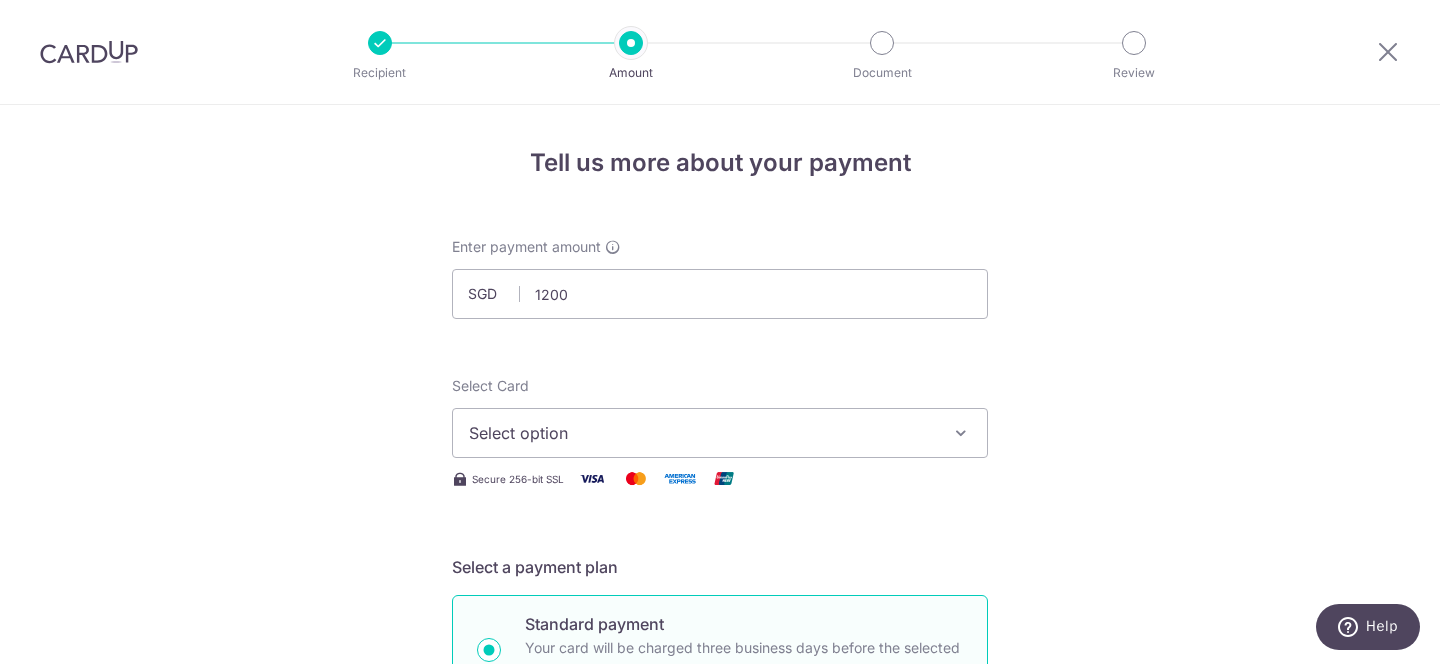 type on "1,200.00" 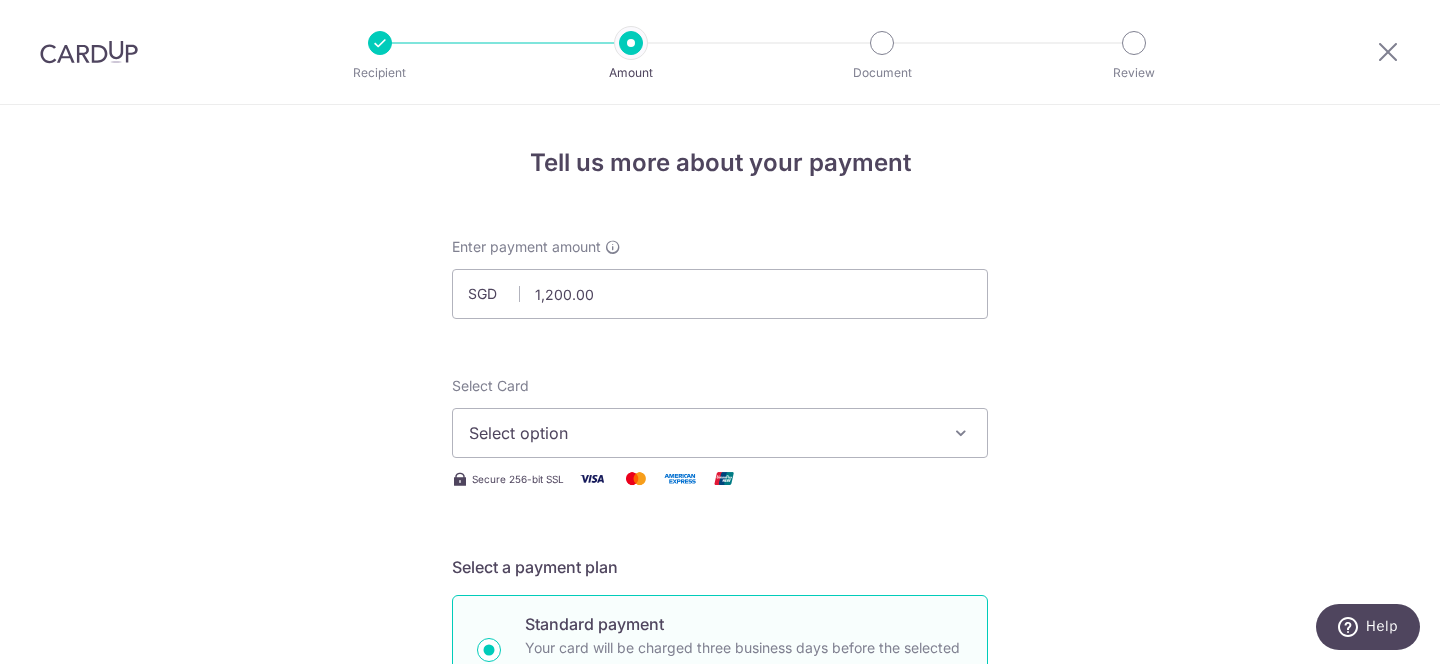 click on "Tell us more about your payment
Enter payment amount
SGD
1,200.00
1200.00
Select Card
Select option
Add credit card
Your Cards
**** 1000
**** 0152
**** 1007
**** 7013
**** 6832
Secure 256-bit SSL
Text" at bounding box center [720, 1009] 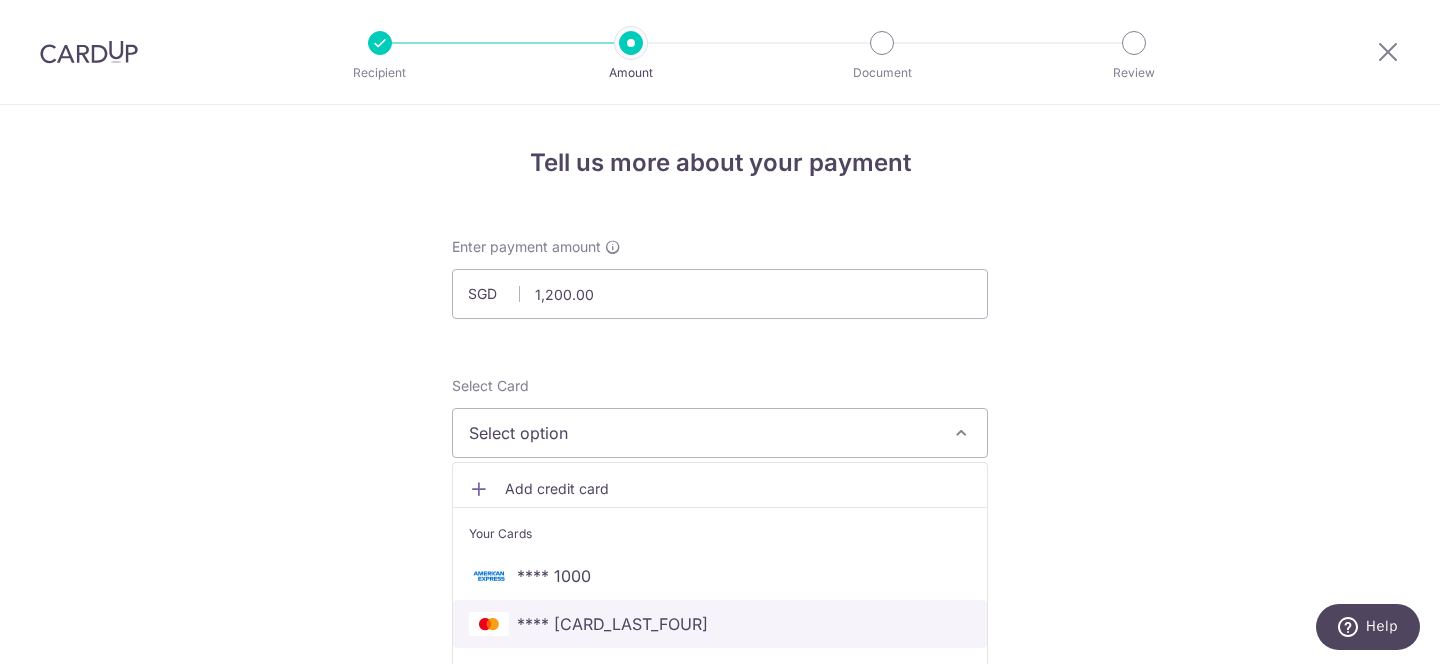 click on "**** 0152" at bounding box center (720, 624) 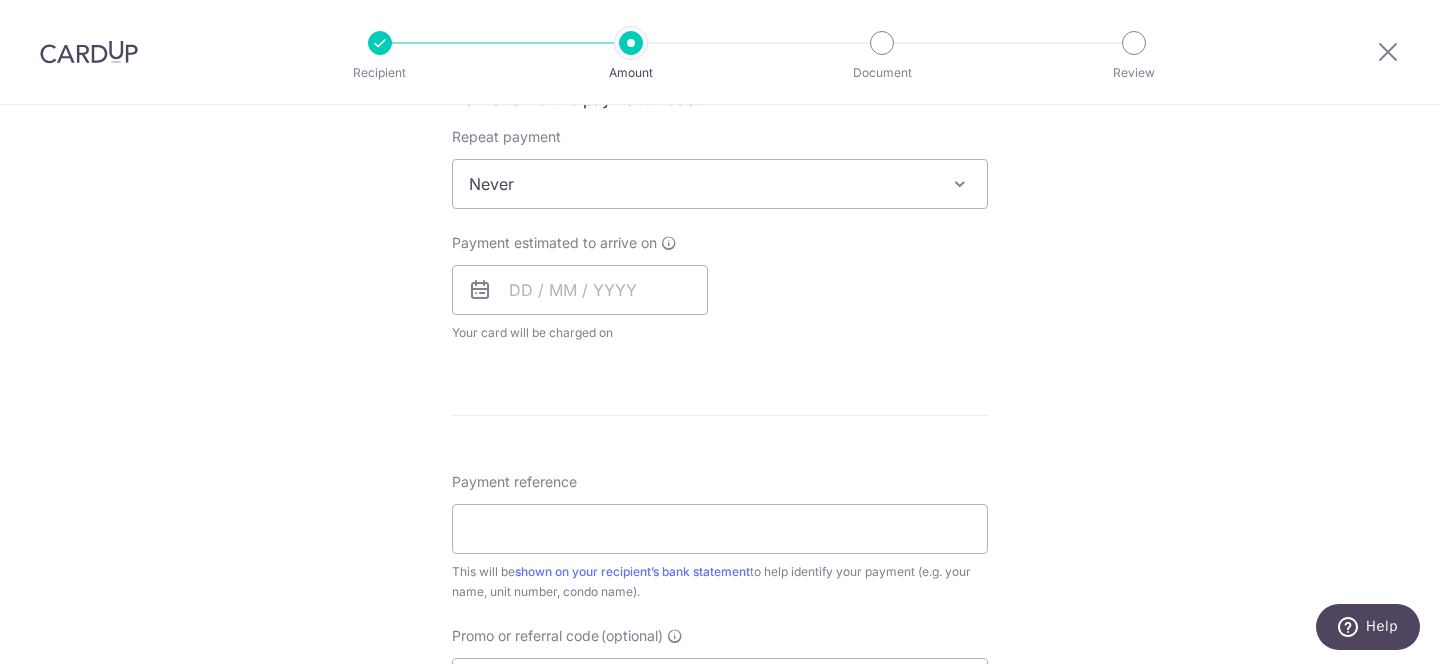 scroll, scrollTop: 808, scrollLeft: 0, axis: vertical 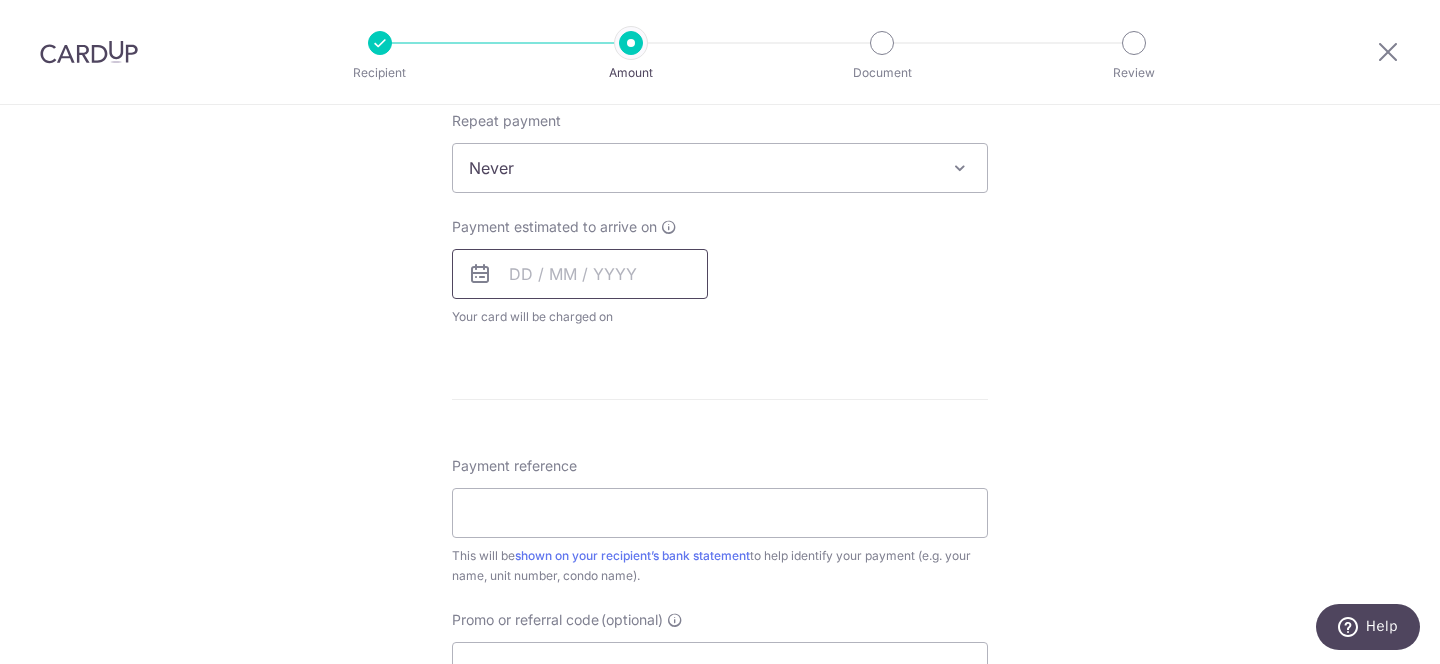 click at bounding box center [580, 274] 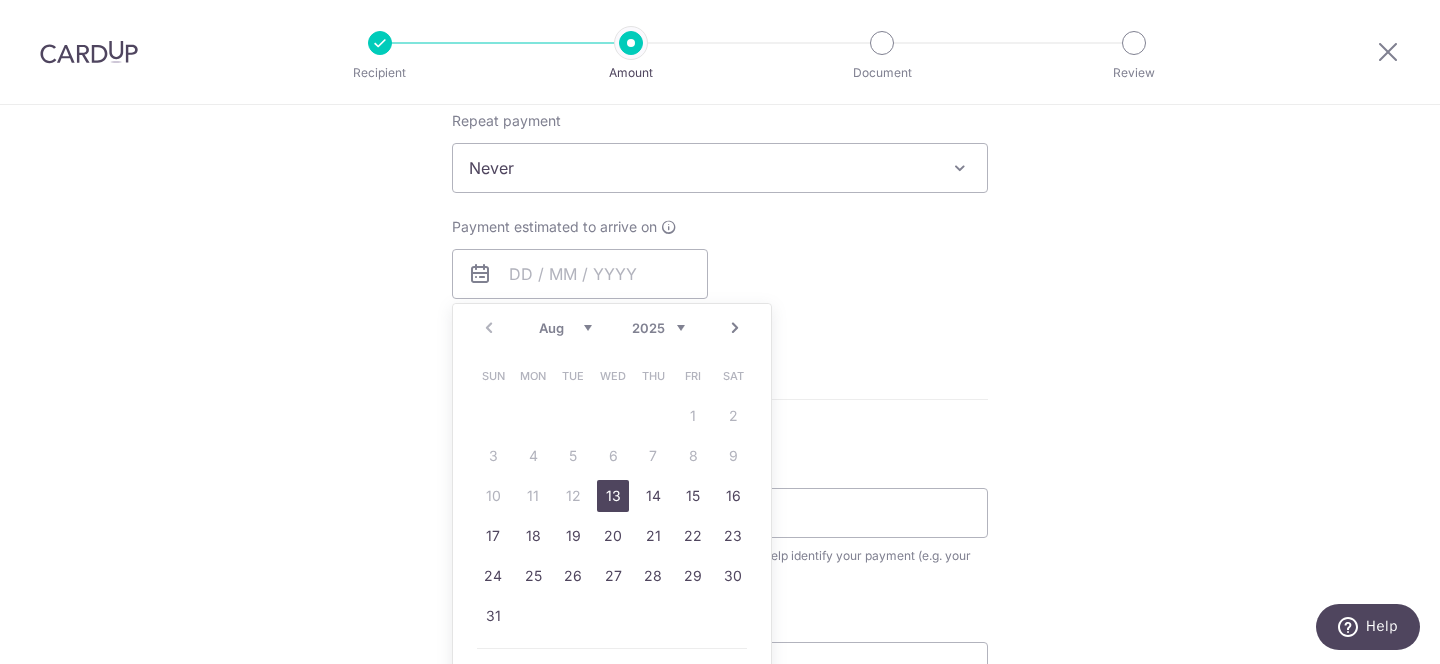 click on "13" at bounding box center (613, 496) 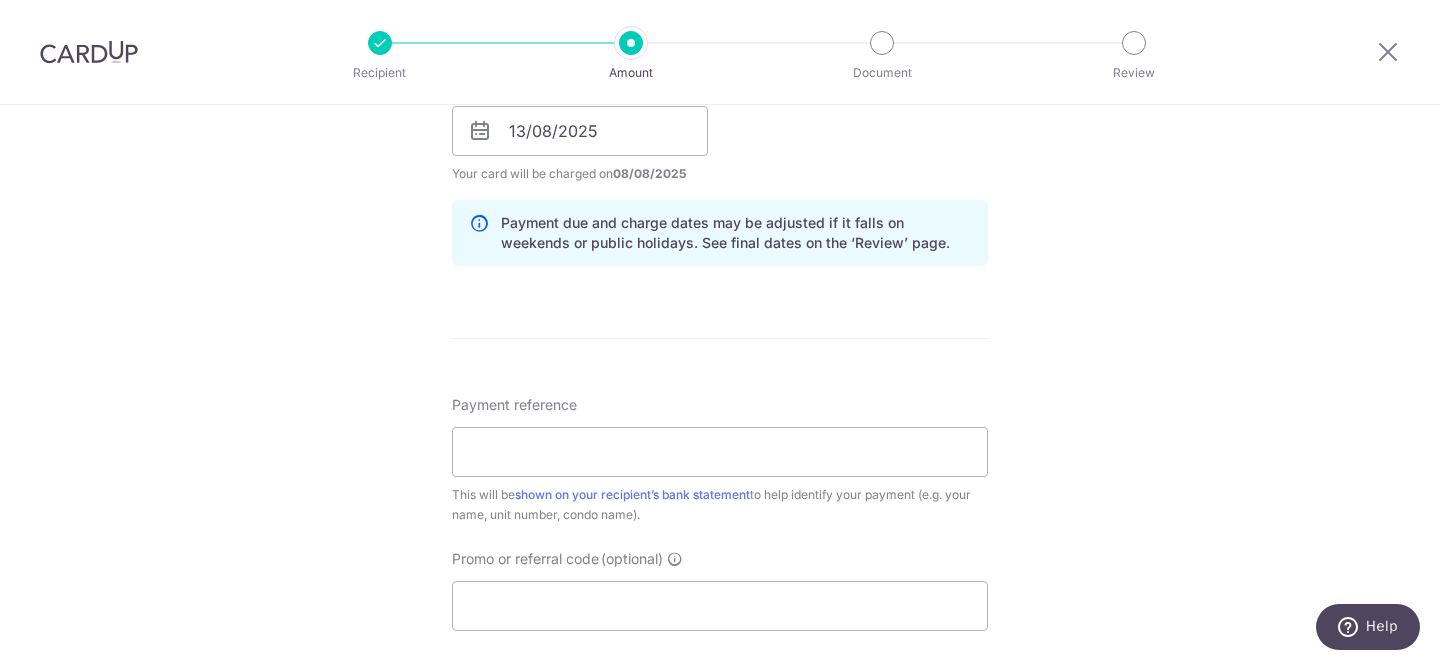 scroll, scrollTop: 969, scrollLeft: 0, axis: vertical 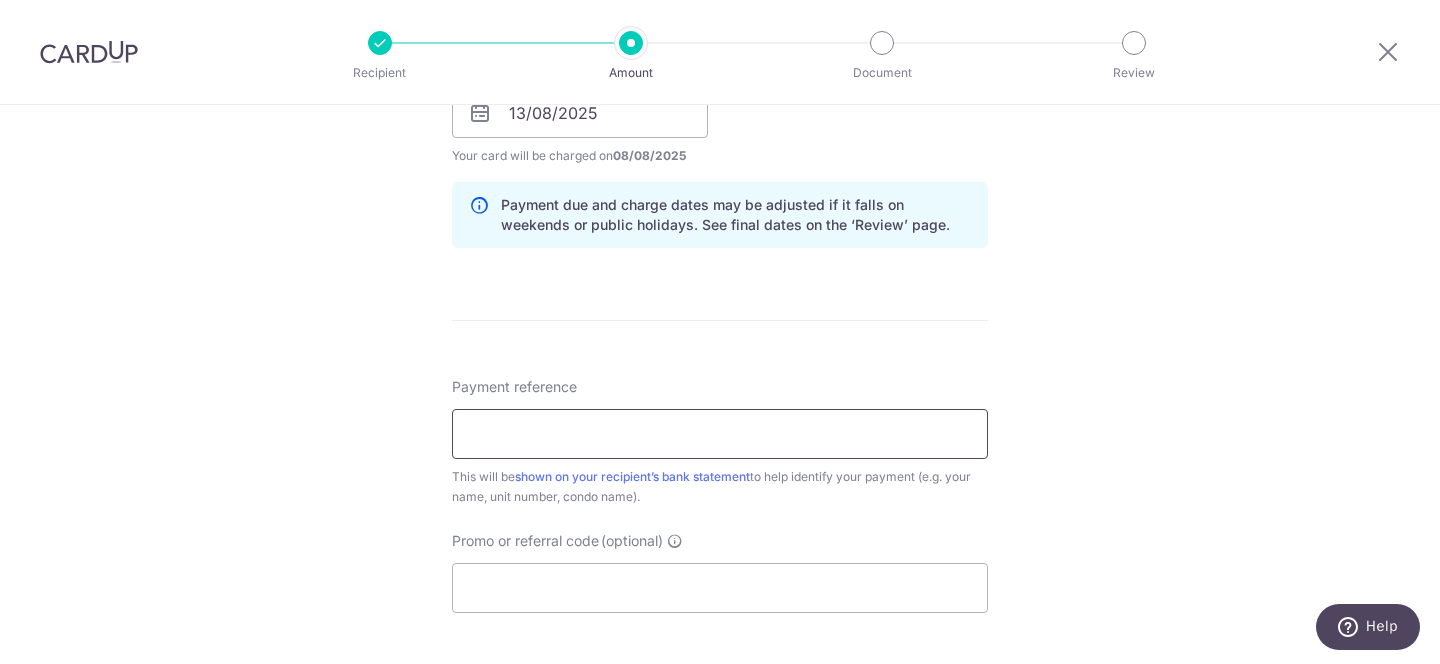 click on "Payment reference" at bounding box center (720, 434) 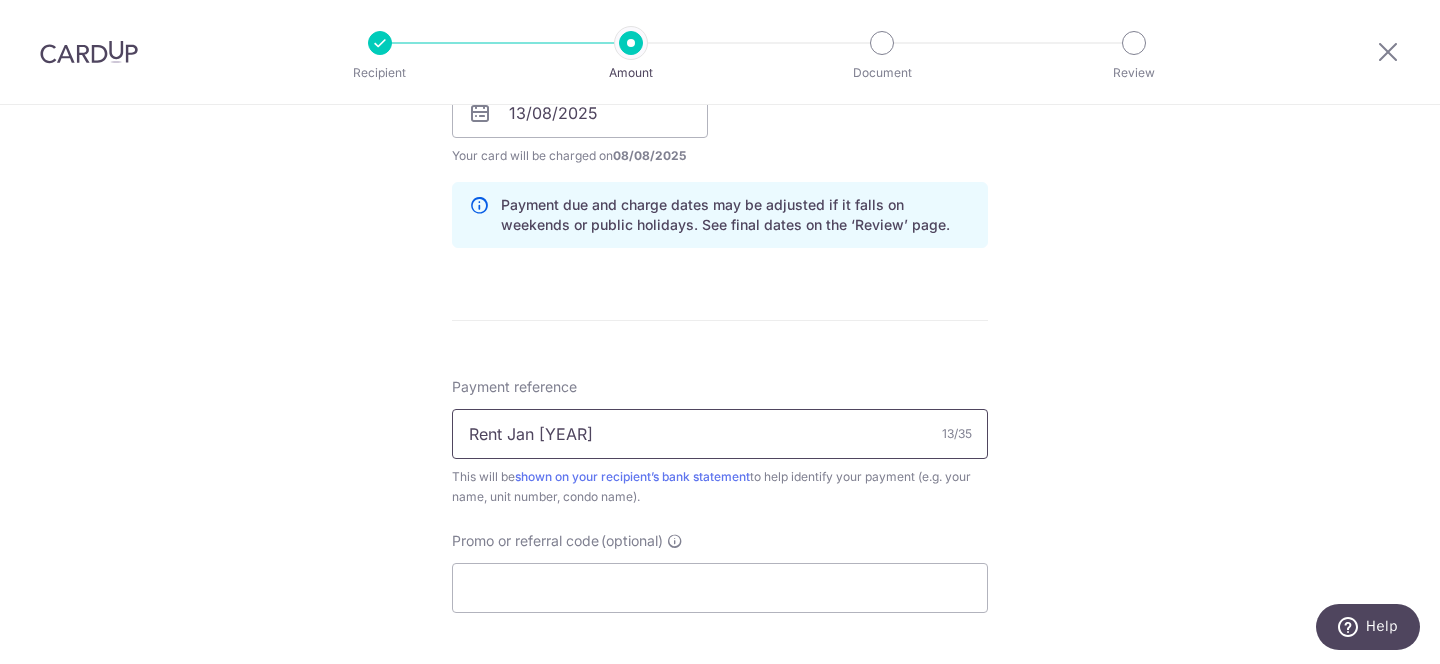 click on "Rent Jan 2025" at bounding box center (720, 434) 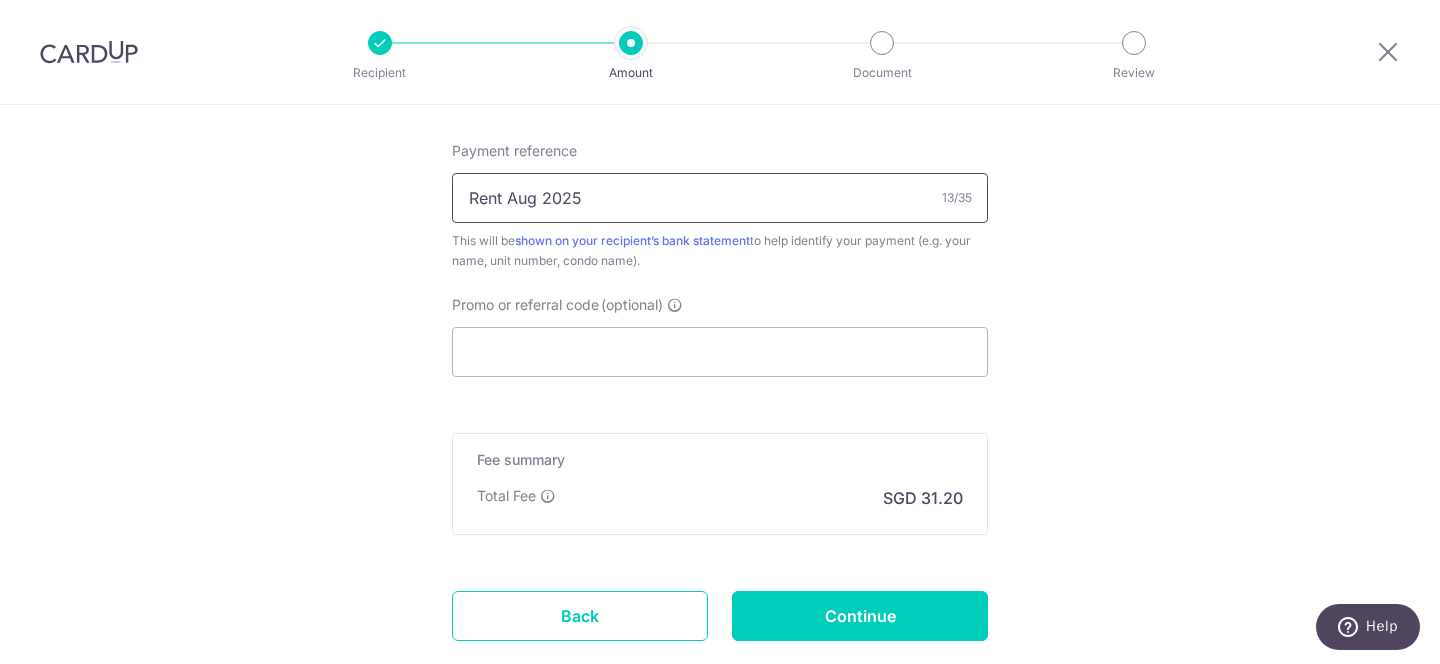 scroll, scrollTop: 1263, scrollLeft: 0, axis: vertical 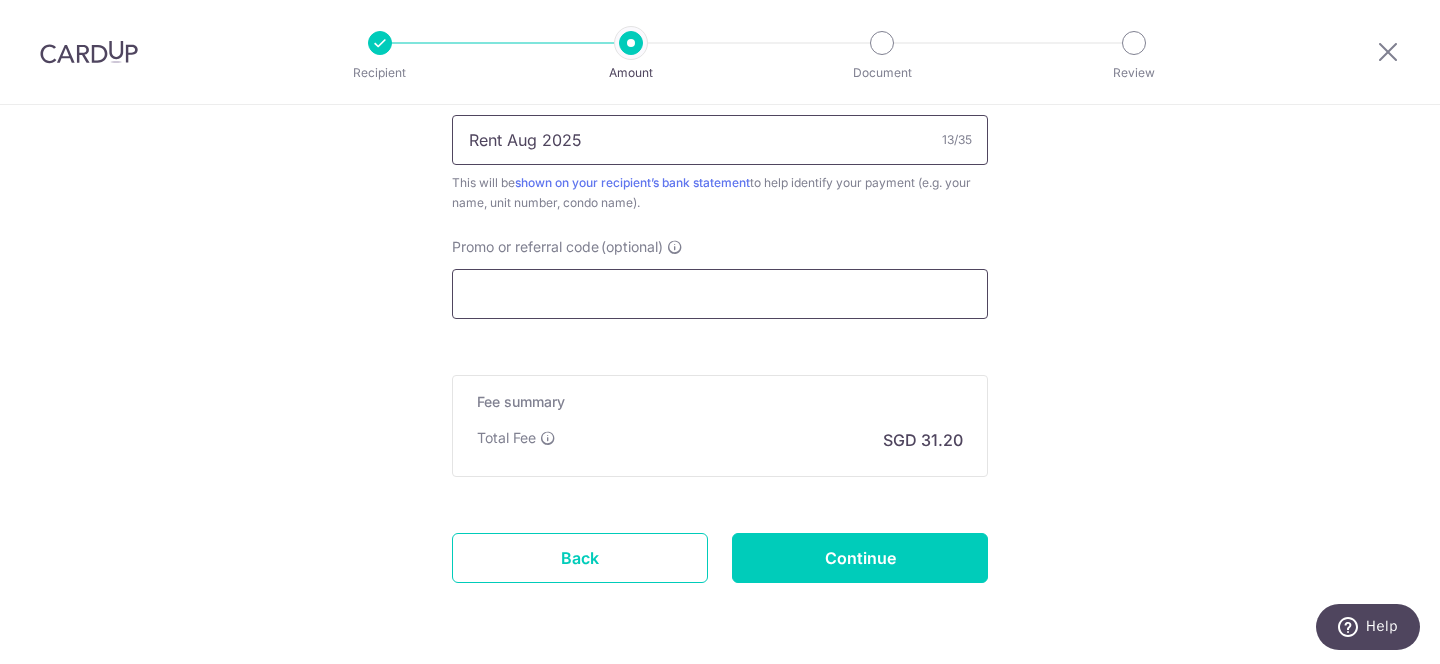type on "Rent Aug 2025" 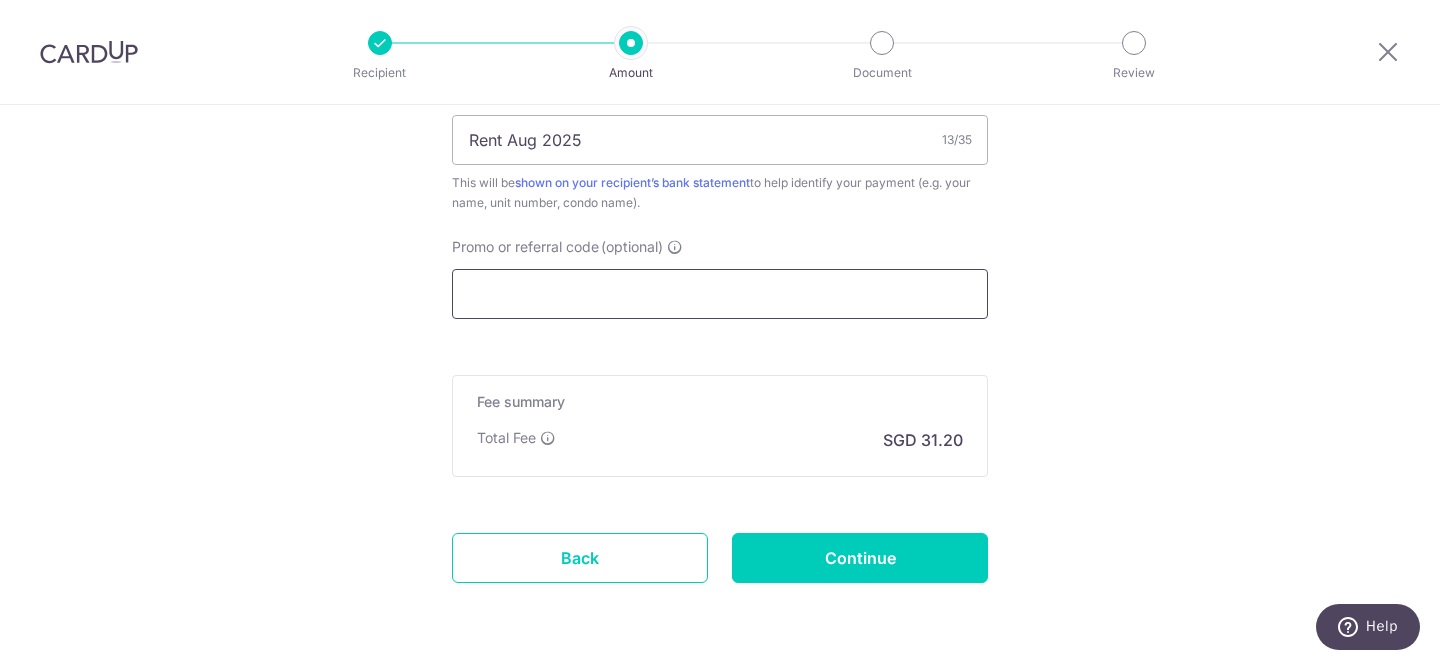 click on "Promo or referral code
(optional)" at bounding box center [720, 294] 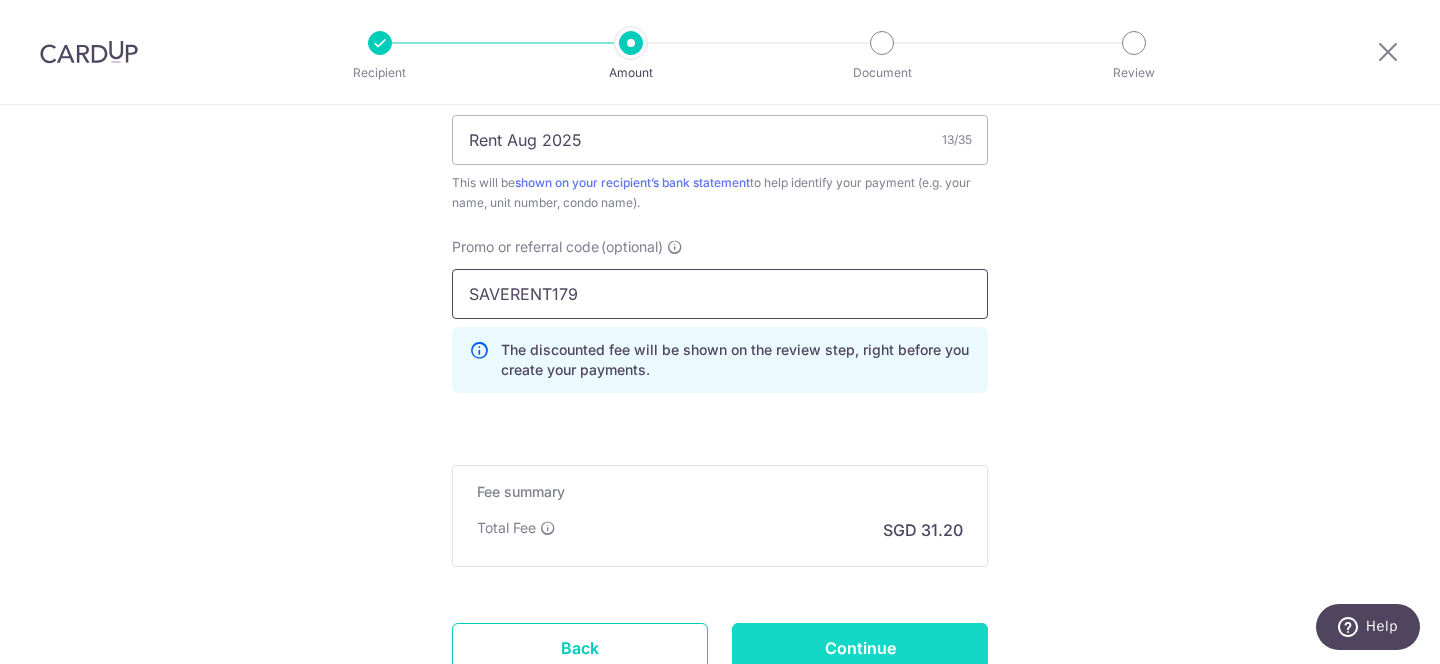 type on "SAVERENT179" 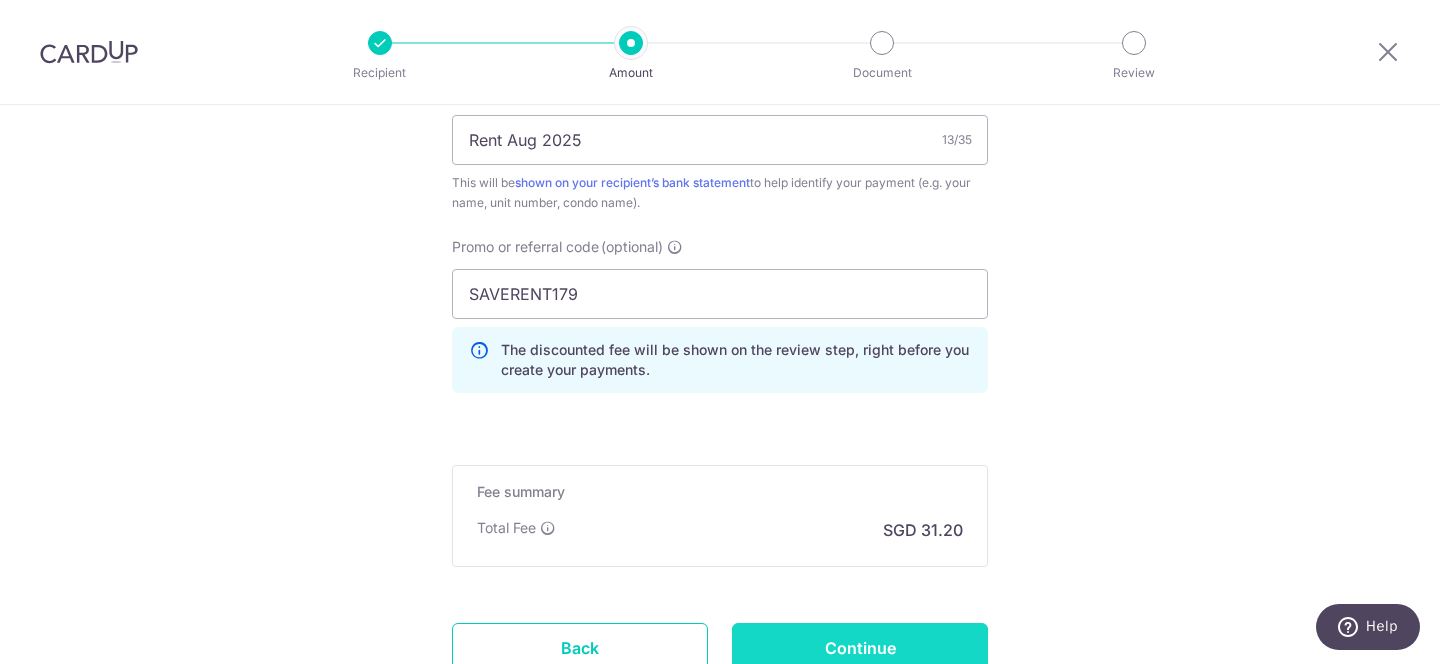 click on "Continue" at bounding box center (860, 648) 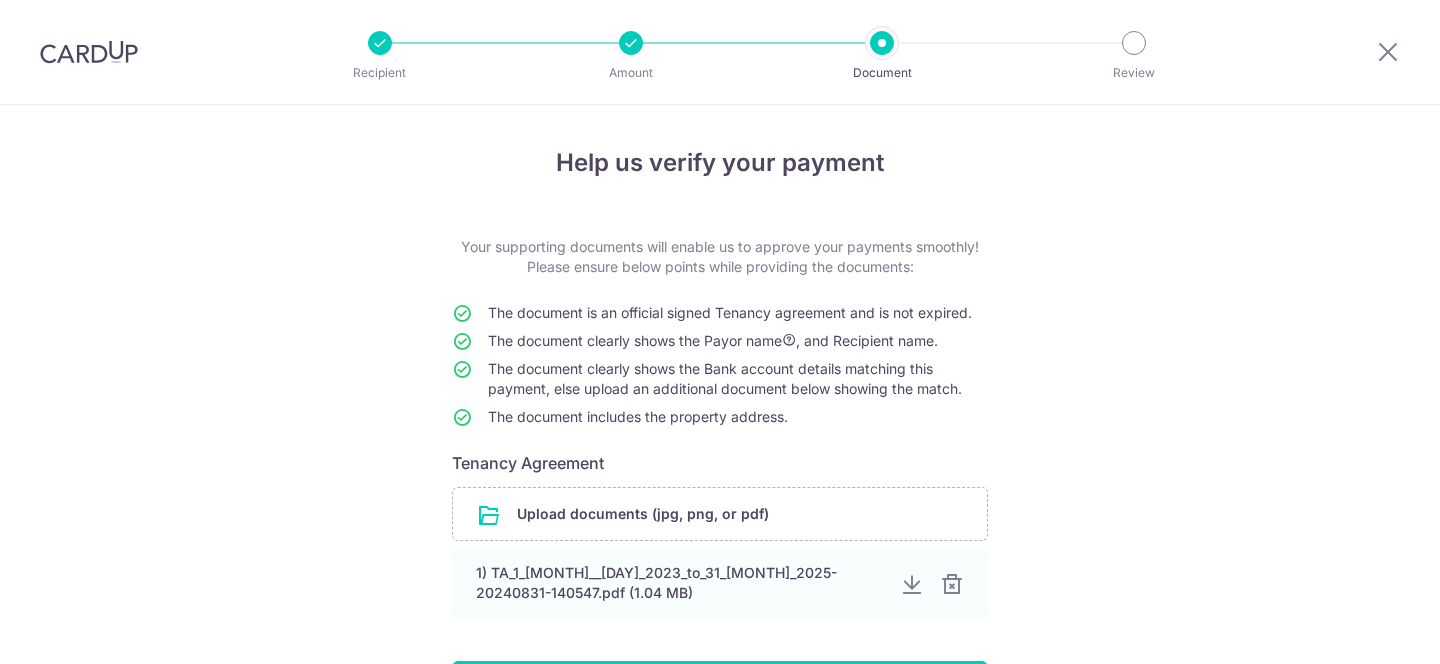 scroll, scrollTop: 0, scrollLeft: 0, axis: both 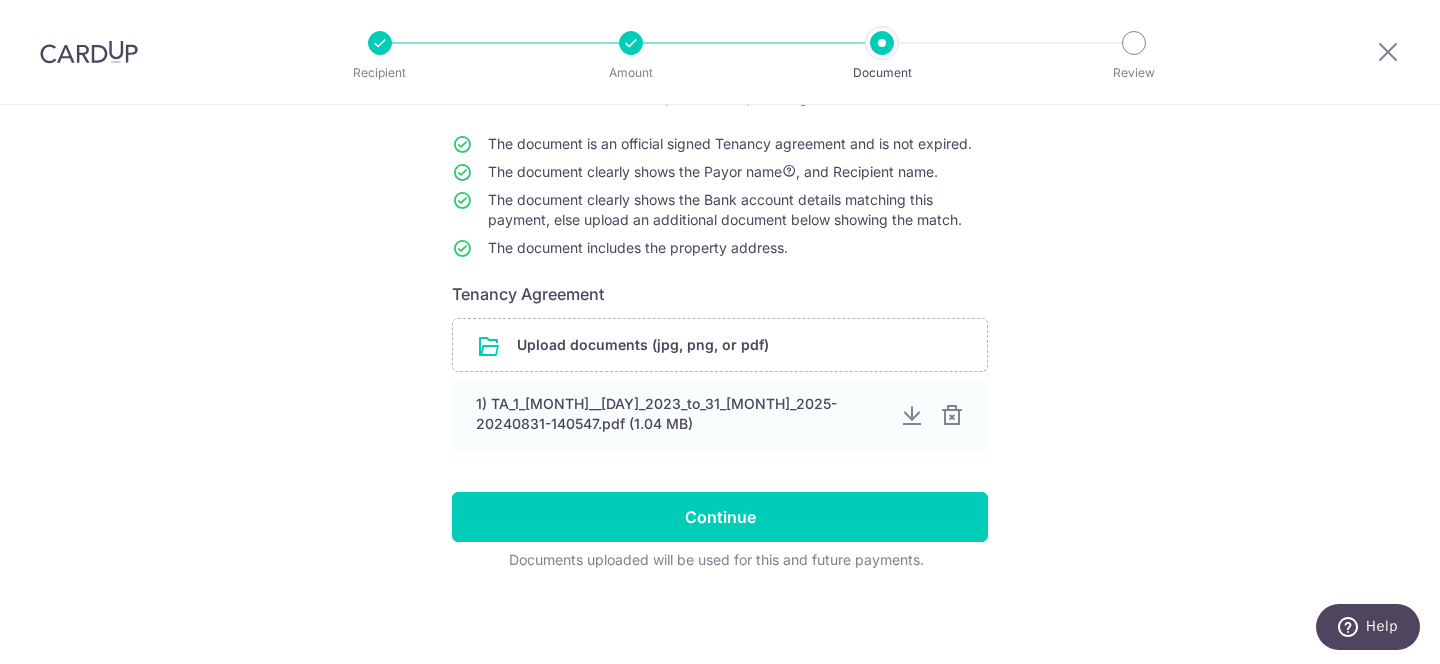 click on "Your supporting documents will enable us to approve your payments smoothly!  Please ensure below points while providing the documents:
The document is an official signed Tenancy agreement and is not expired.
The document clearly shows the Payor name  , and Recipient name.
The document clearly shows the Bank account details matching this payment, else upload an additional document below showing the match.
The document includes the property address.
Tenancy Agreement
Upload documents (jpg, png, or pdf) 1) [FILENAME] ([FILESIZE])
Continue
Documents uploaded will be used for this and future payments." at bounding box center [720, 319] 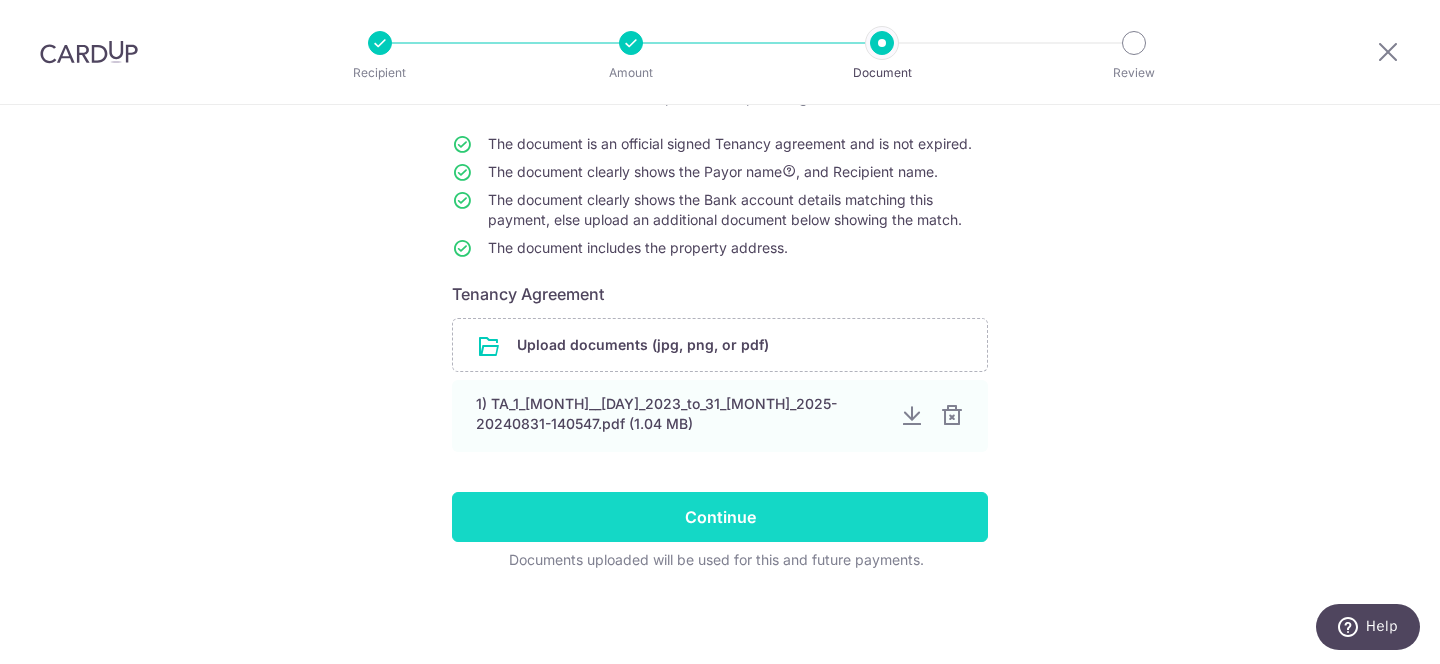 click on "Continue" at bounding box center (720, 517) 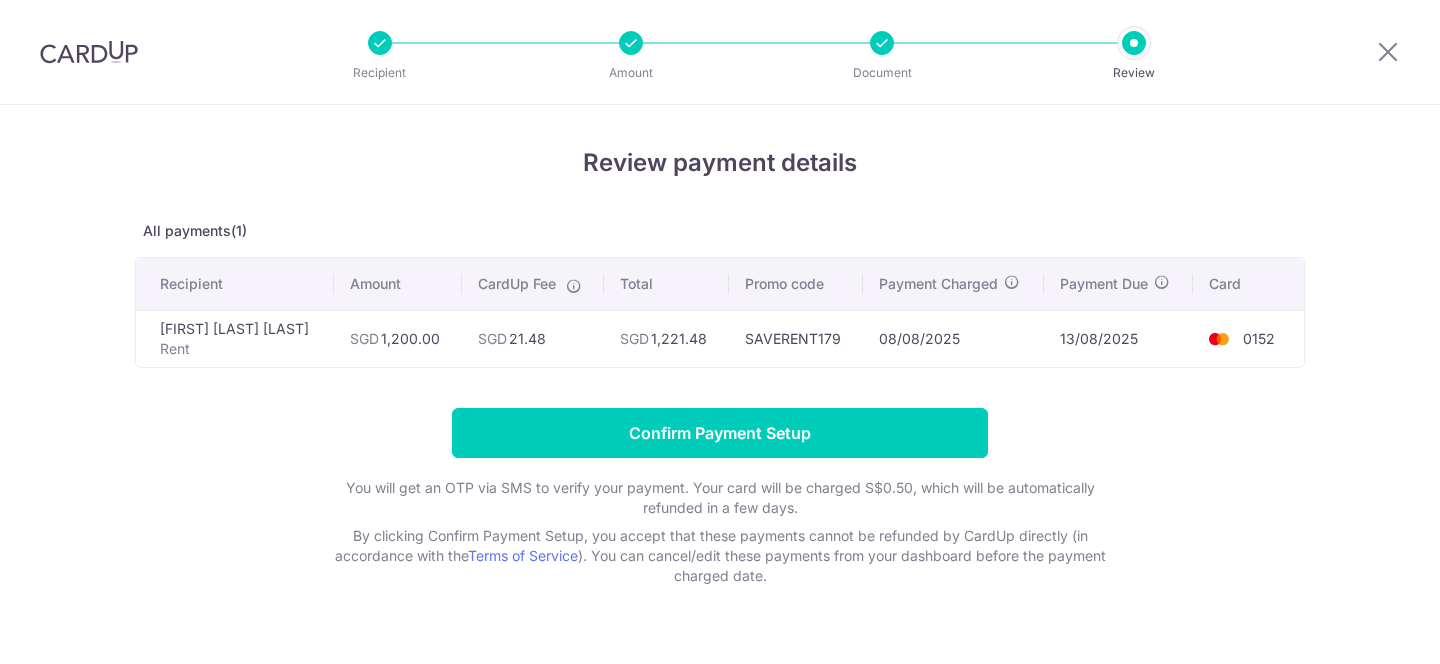 scroll, scrollTop: 0, scrollLeft: 0, axis: both 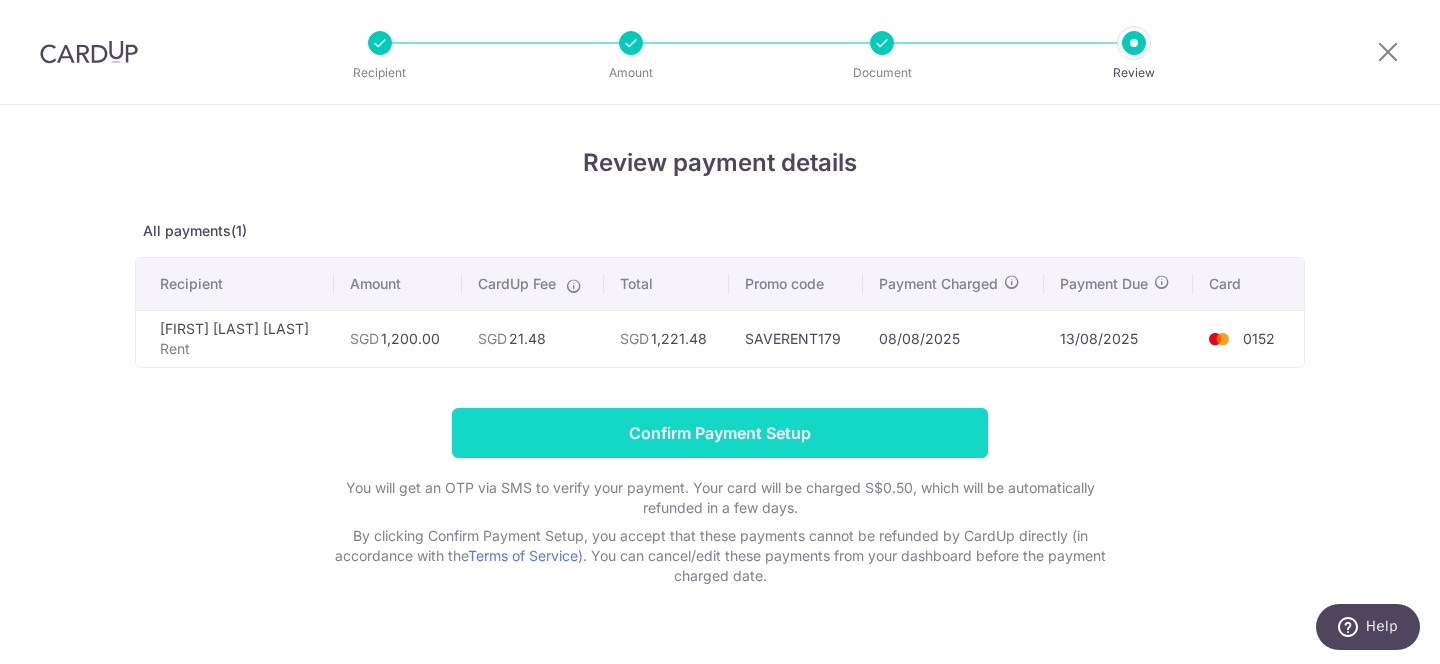 click on "Confirm Payment Setup" at bounding box center (720, 433) 